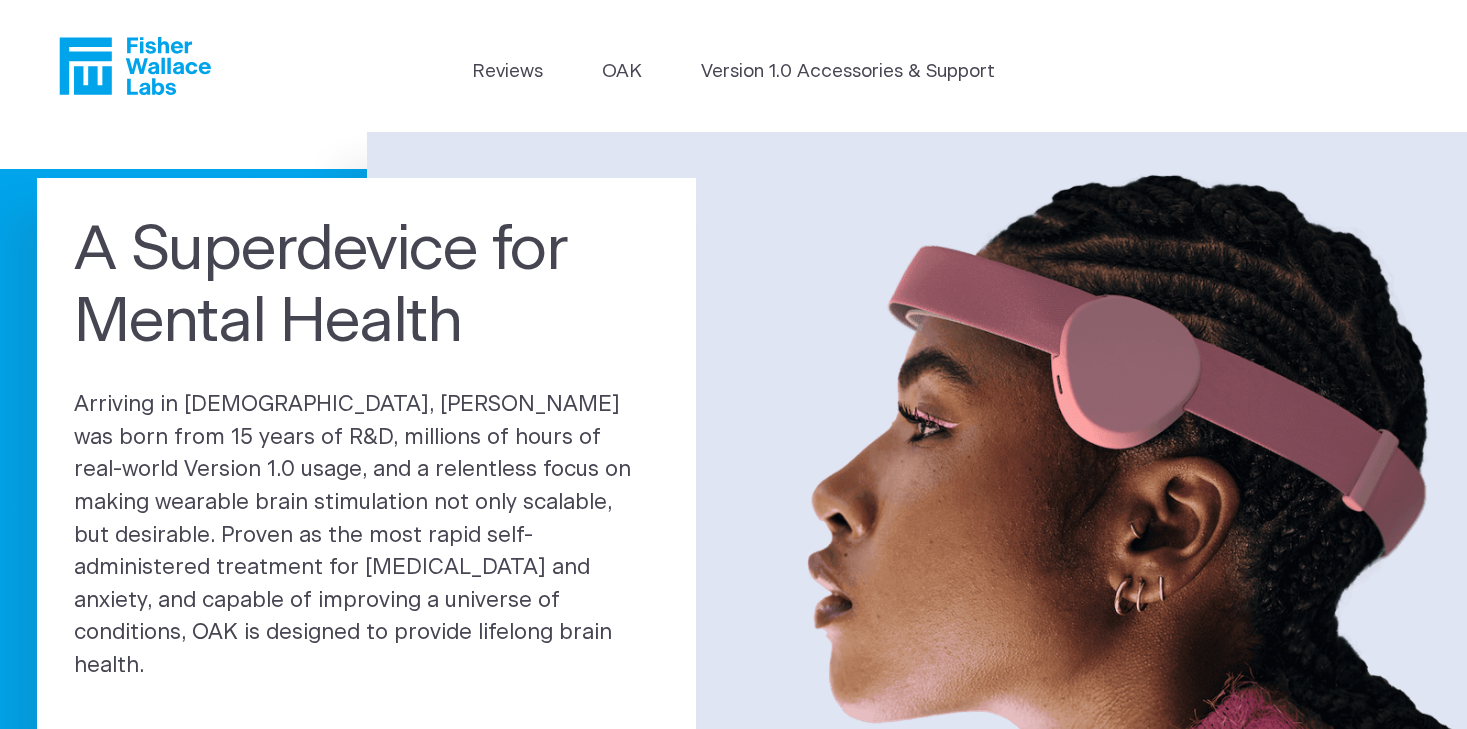 scroll, scrollTop: 0, scrollLeft: 0, axis: both 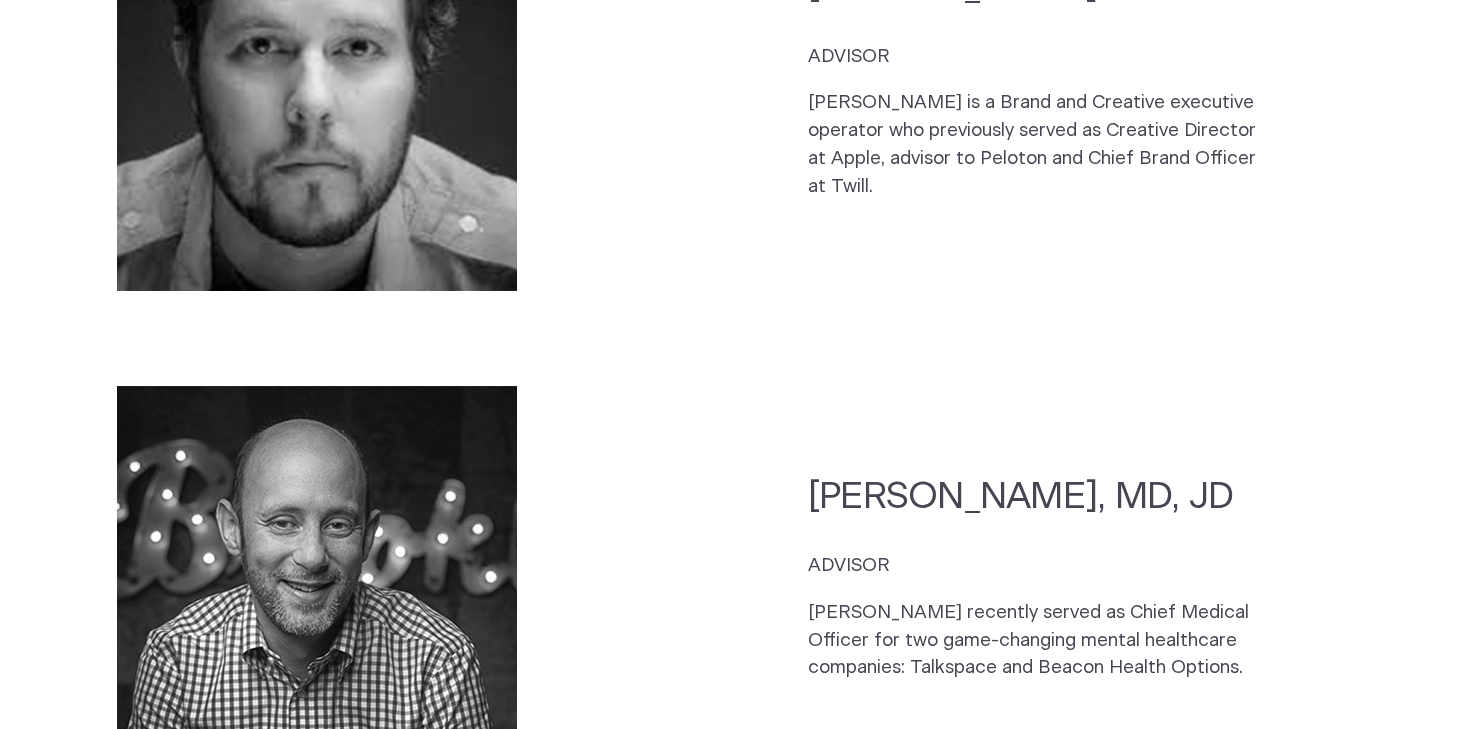 drag, startPoint x: 809, startPoint y: 380, endPoint x: 1195, endPoint y: 410, distance: 387.16406 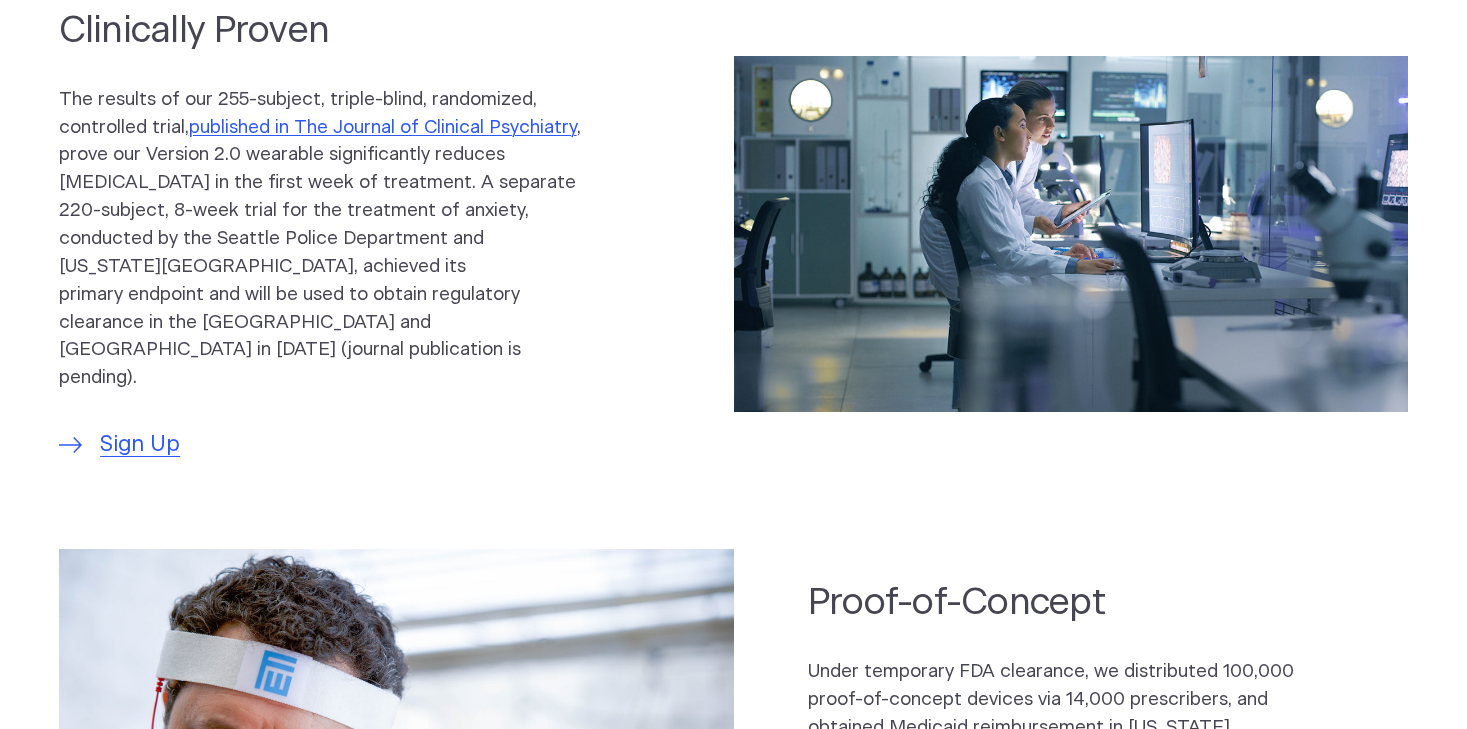 scroll, scrollTop: 1035, scrollLeft: 0, axis: vertical 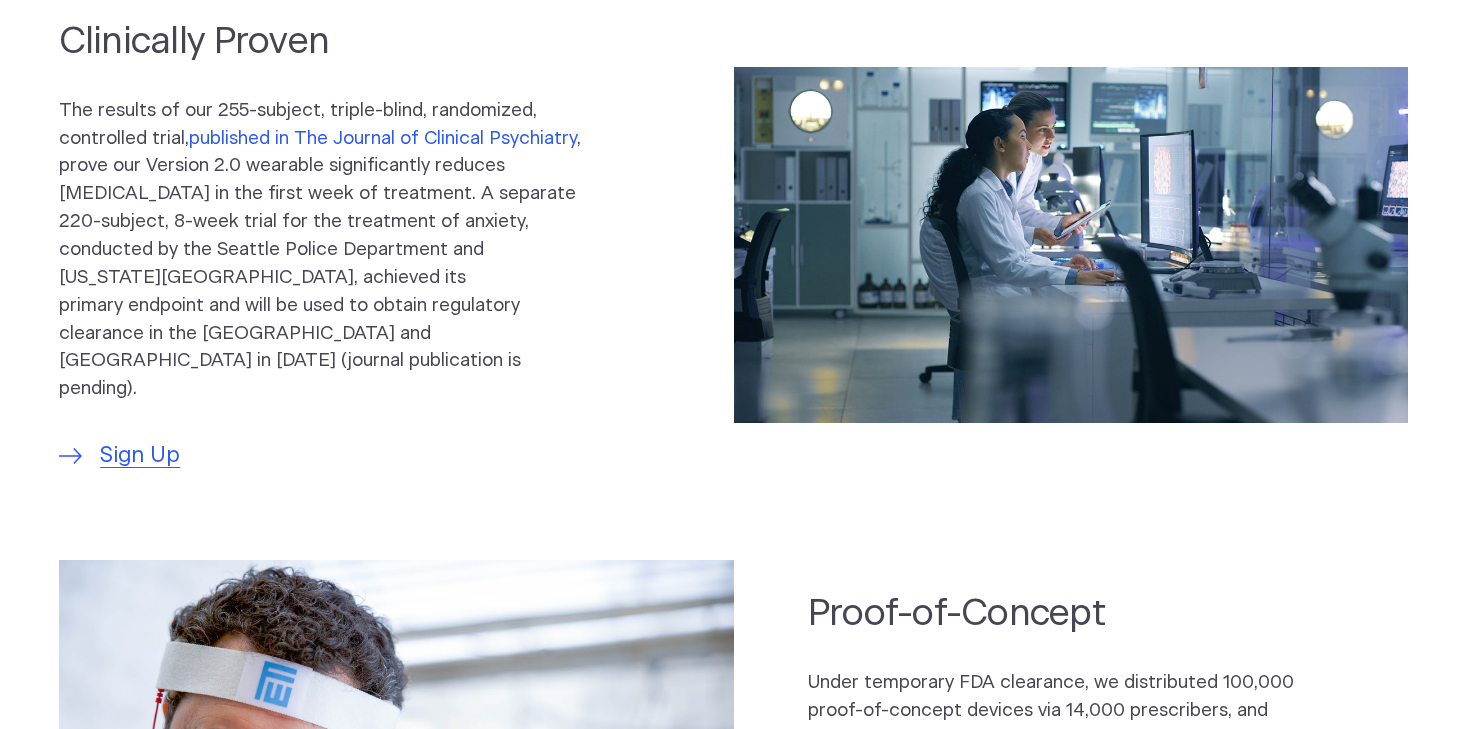 click on "published in The Journal of Clinical Psychiatry" at bounding box center (383, 138) 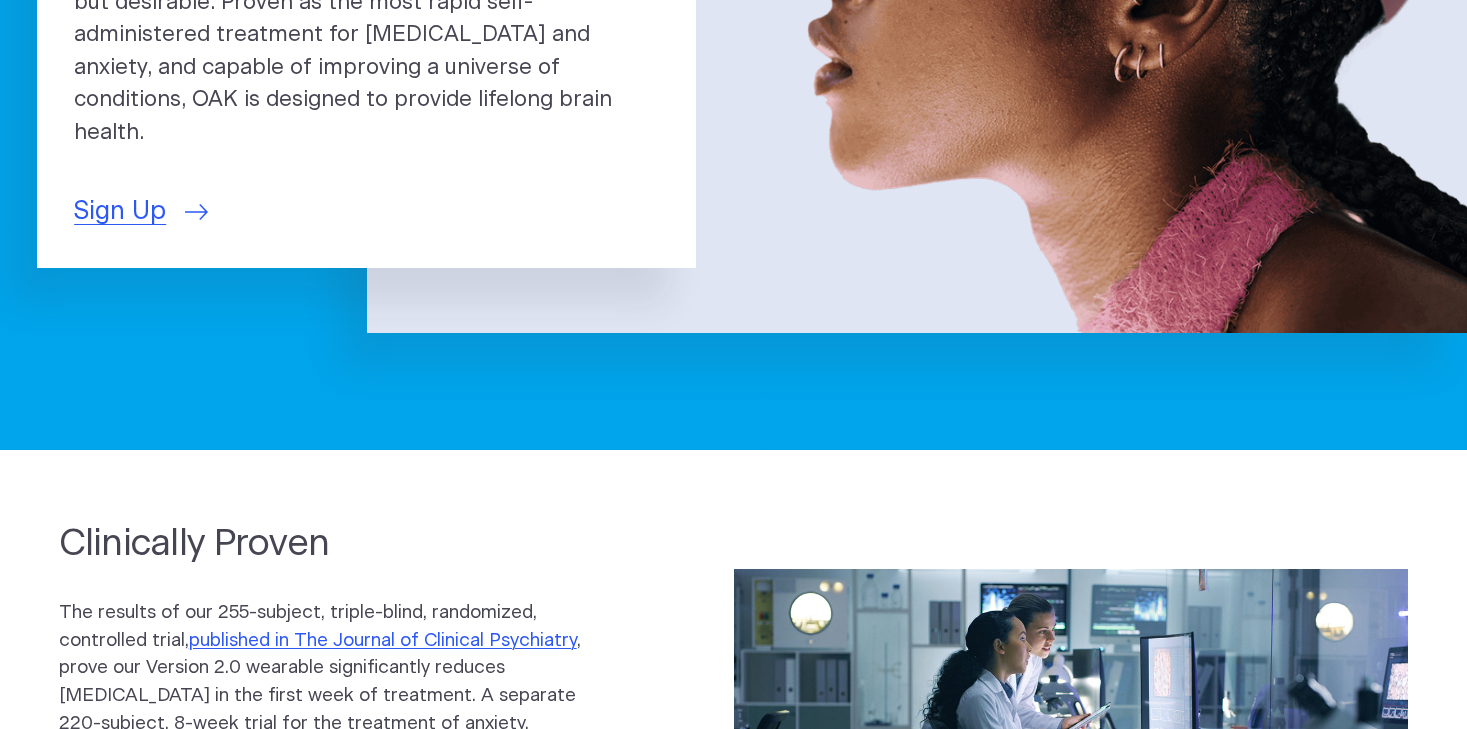 scroll, scrollTop: 0, scrollLeft: 0, axis: both 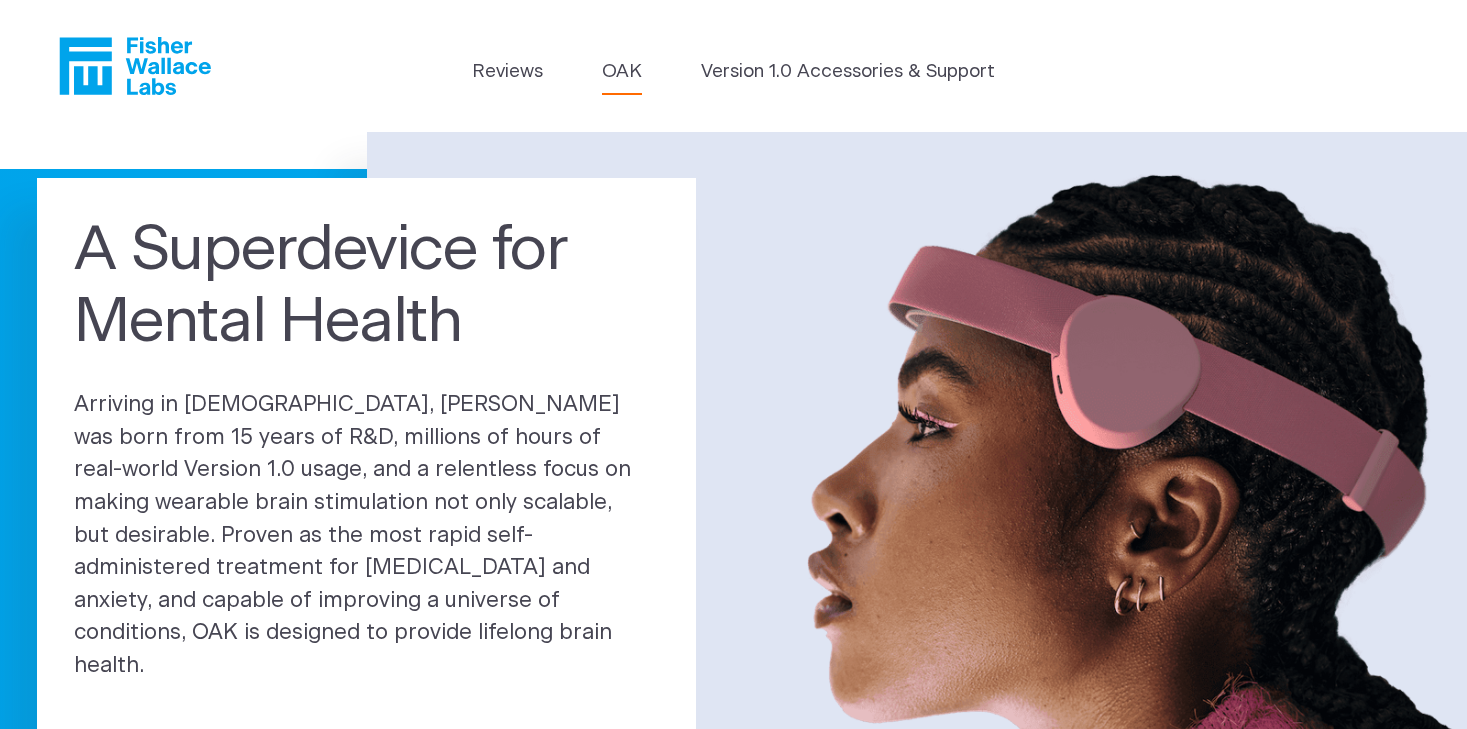 click on "OAK" at bounding box center (622, 72) 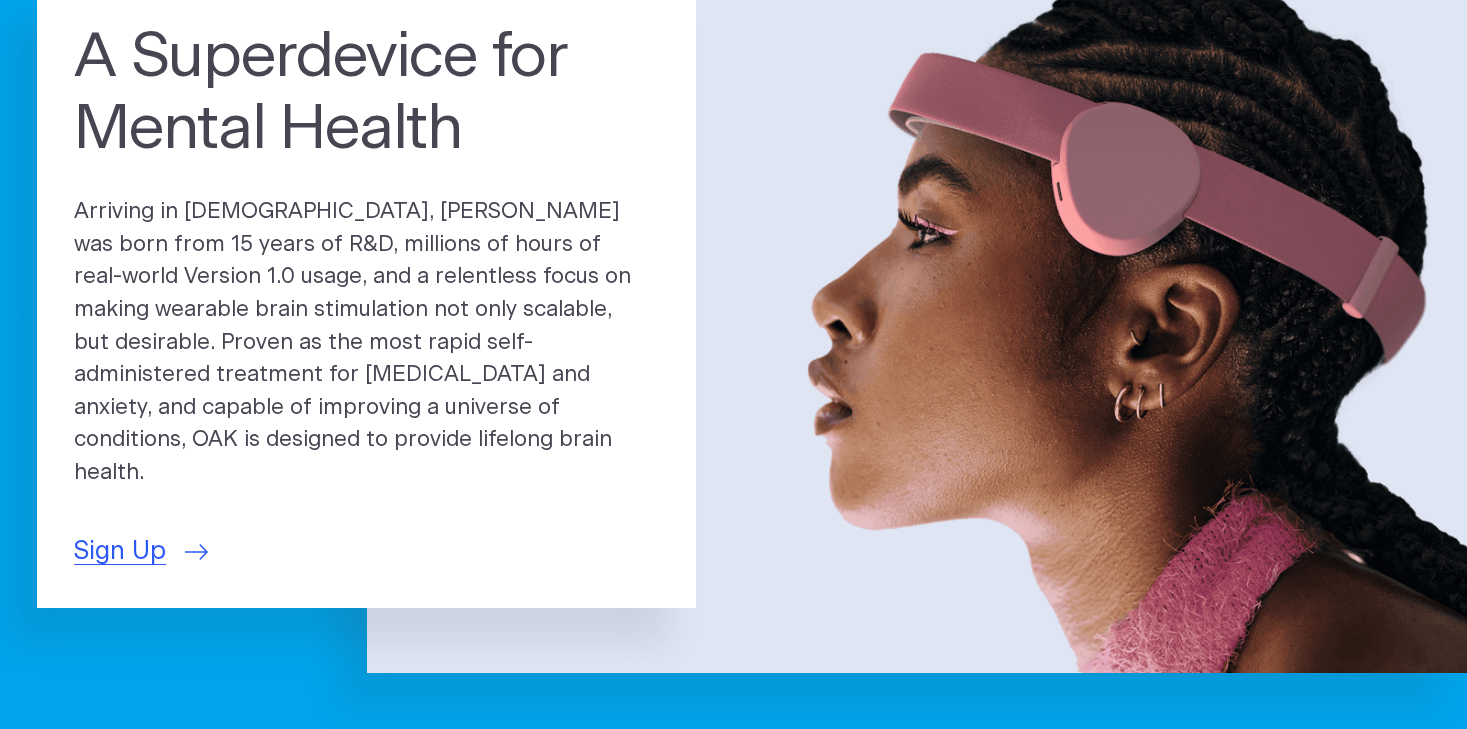 scroll, scrollTop: 0, scrollLeft: 0, axis: both 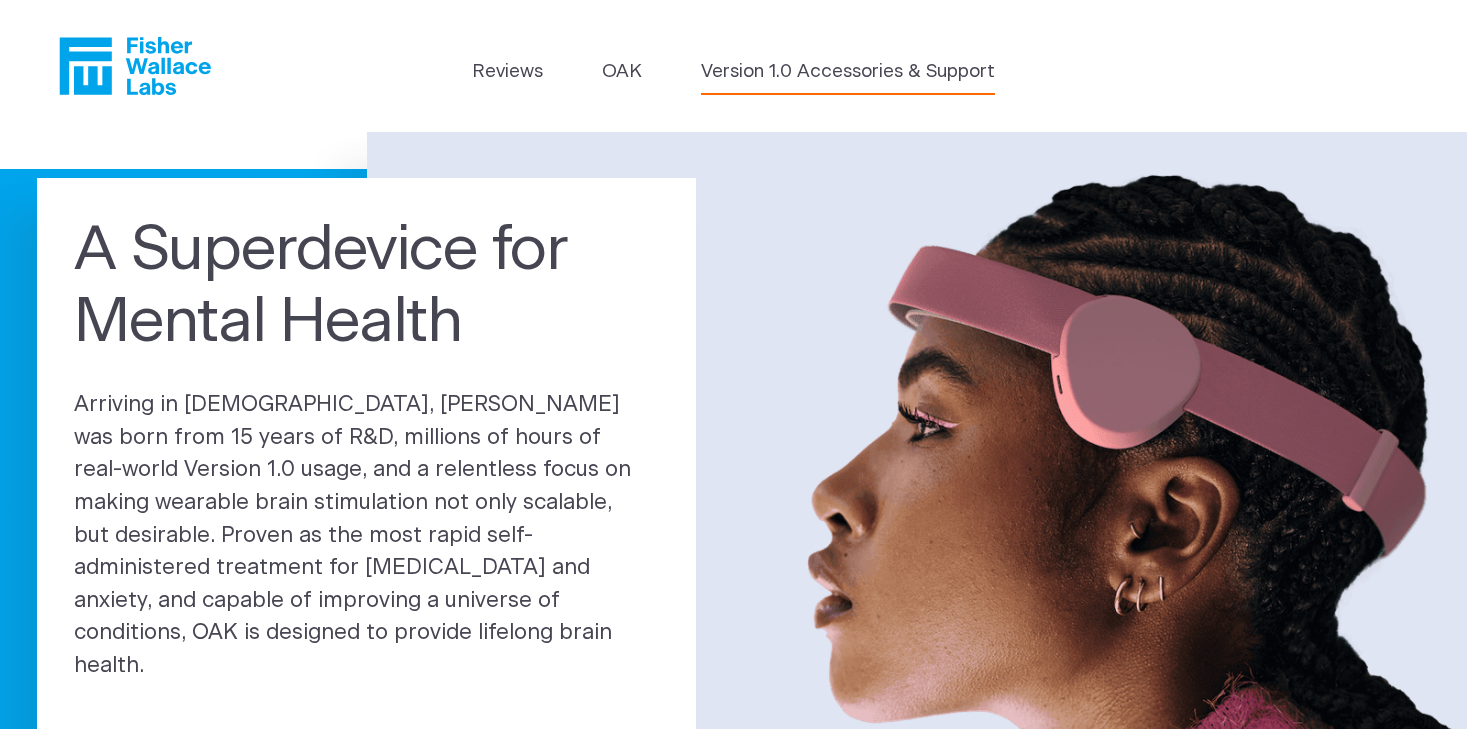 click on "Version 1.0 Accessories & Support" at bounding box center [848, 72] 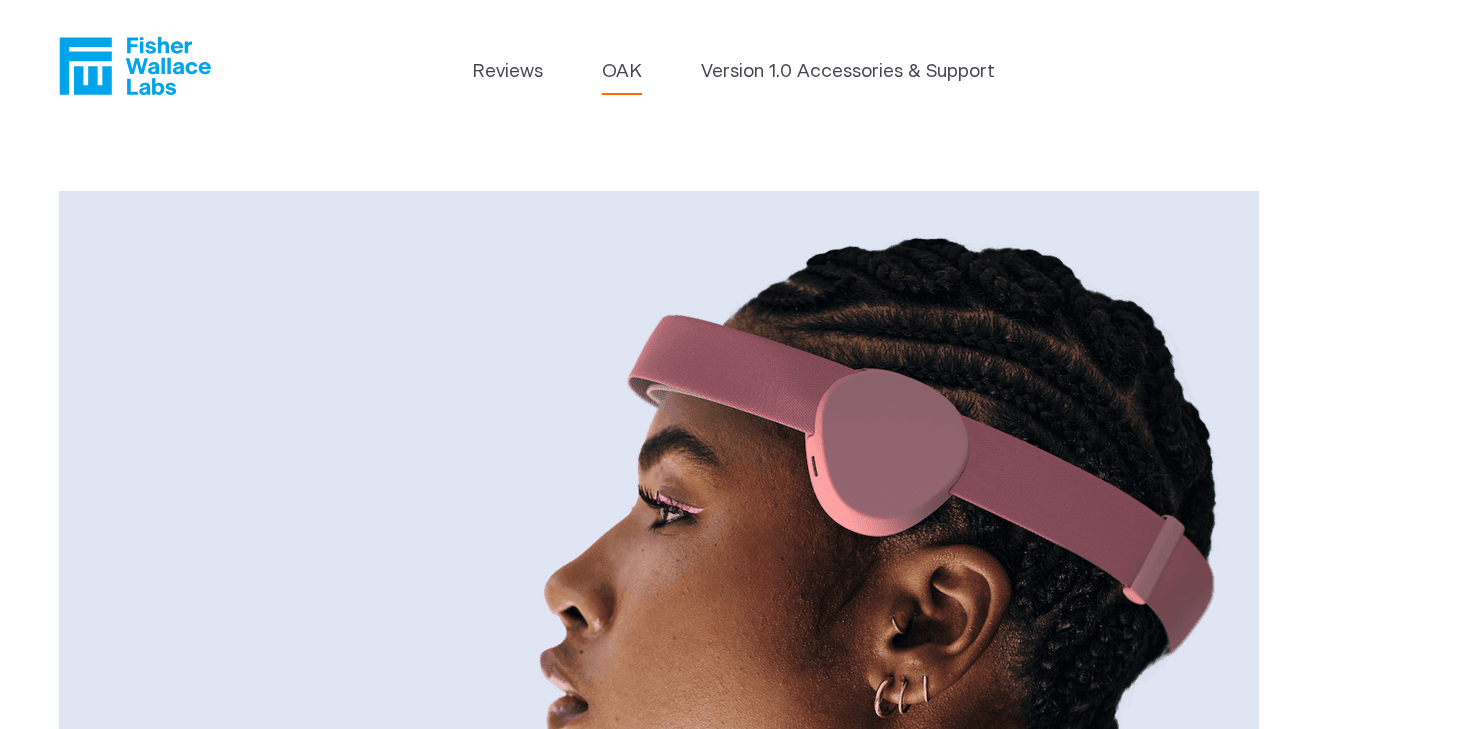 scroll, scrollTop: 0, scrollLeft: 0, axis: both 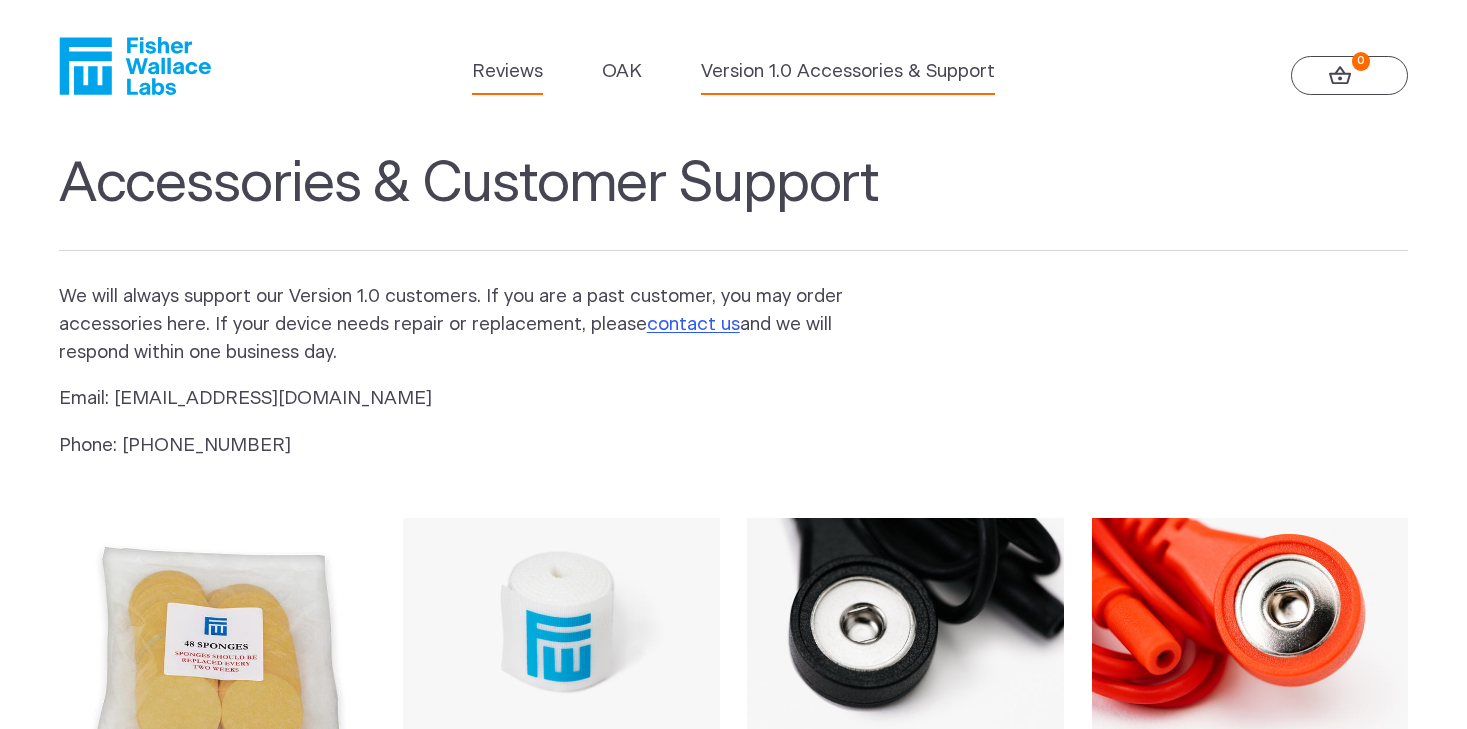 click on "Reviews" at bounding box center [507, 72] 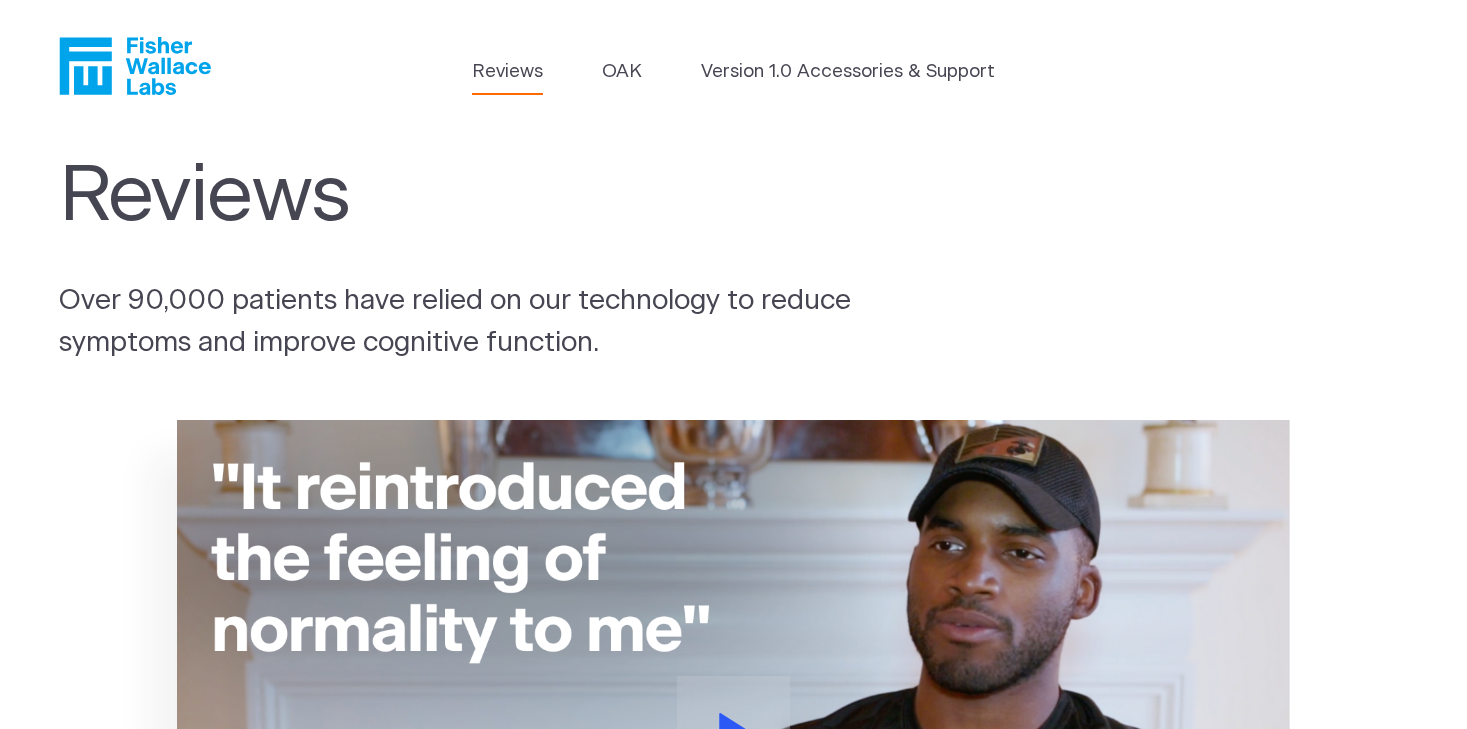 scroll, scrollTop: 0, scrollLeft: 0, axis: both 